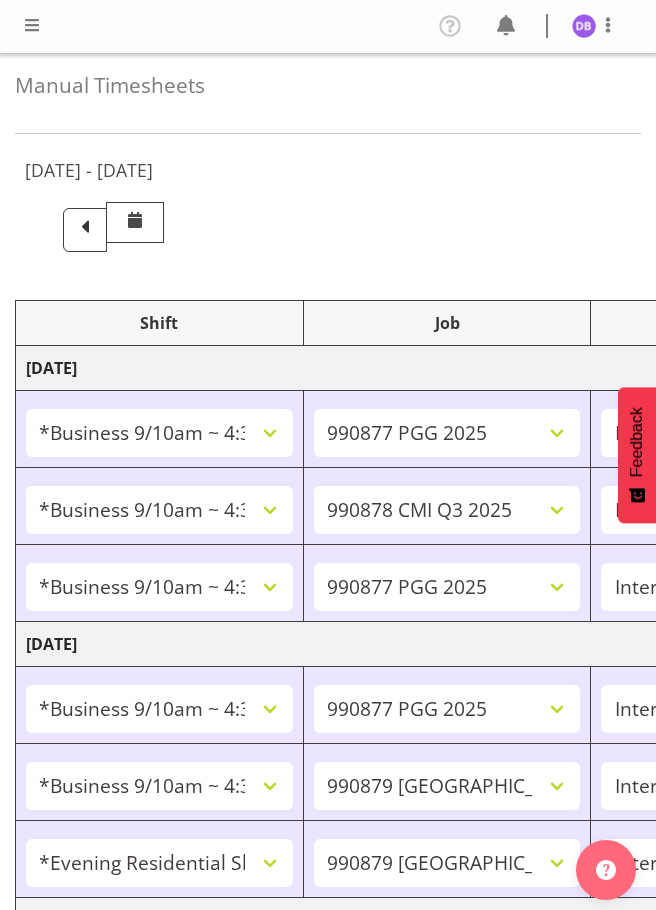 select on "26078" 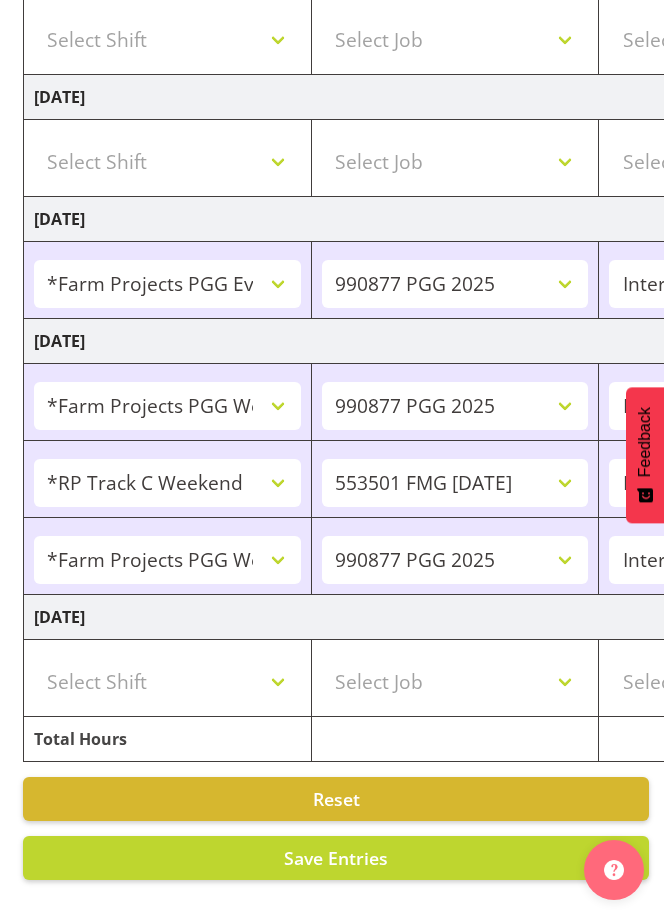 scroll, scrollTop: 0, scrollLeft: 759, axis: horizontal 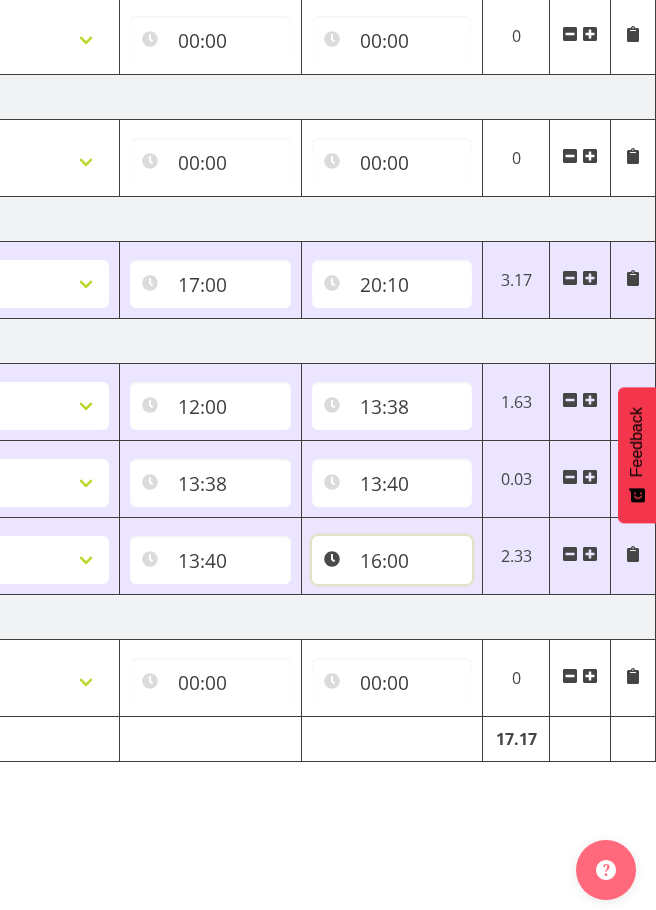 click on "16:00" at bounding box center [392, 560] 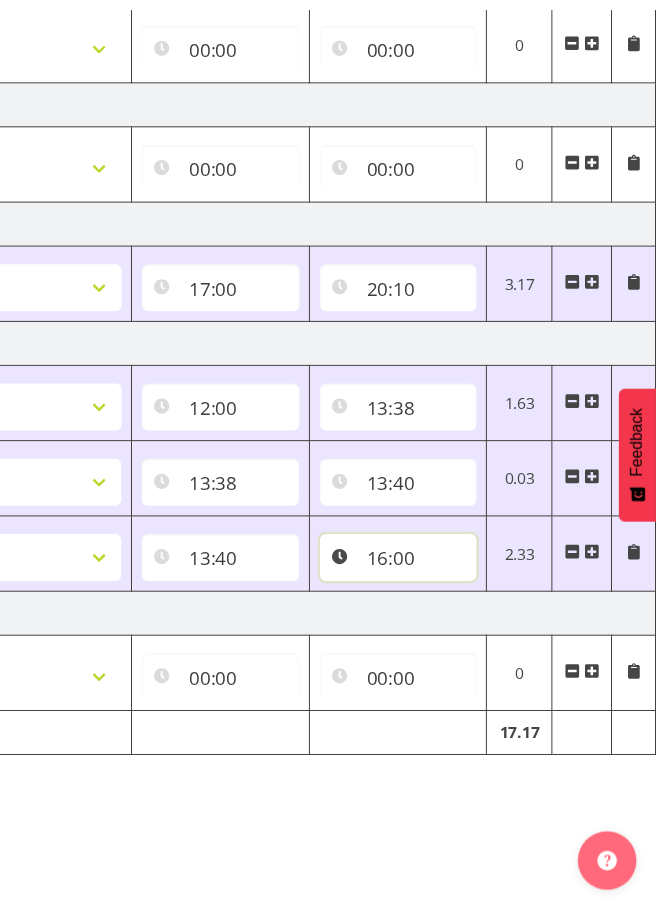 scroll, scrollTop: 0, scrollLeft: 744, axis: horizontal 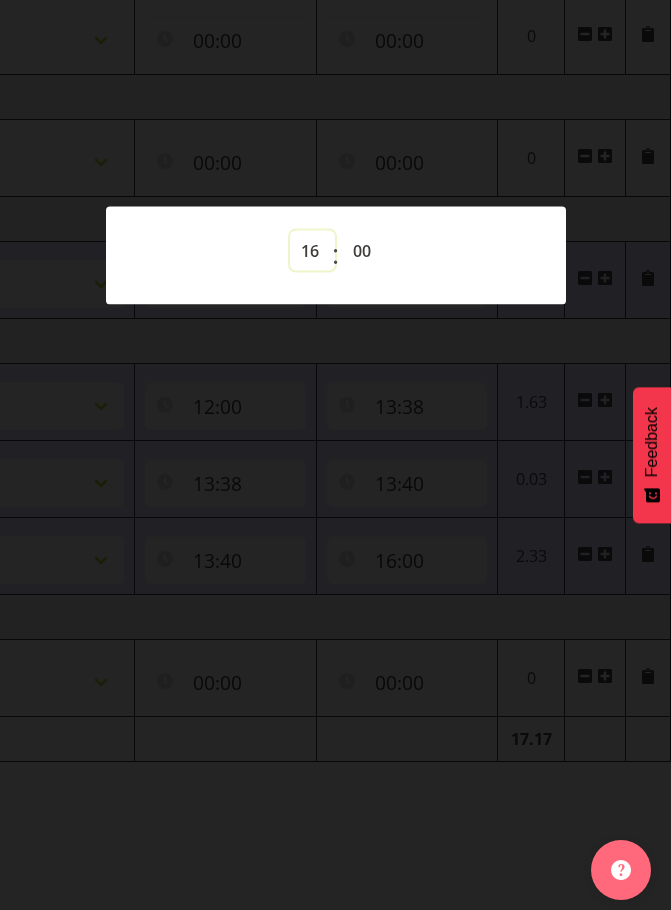 click on "00   01   02   03   04   05   06   07   08   09   10   11   12   13   14   15   16   17   18   19   20   21   22   23" at bounding box center (312, 250) 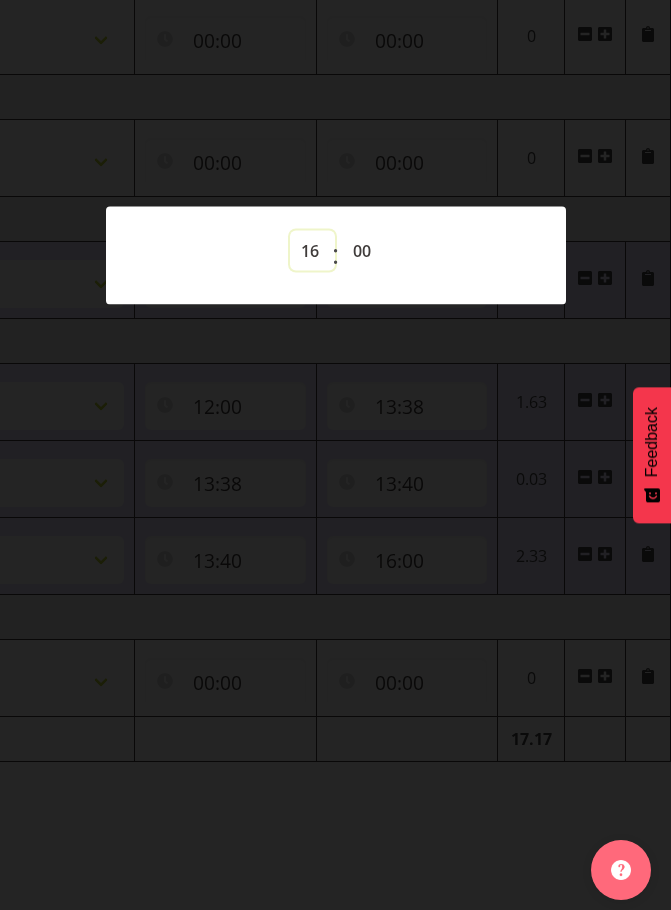 select on "15" 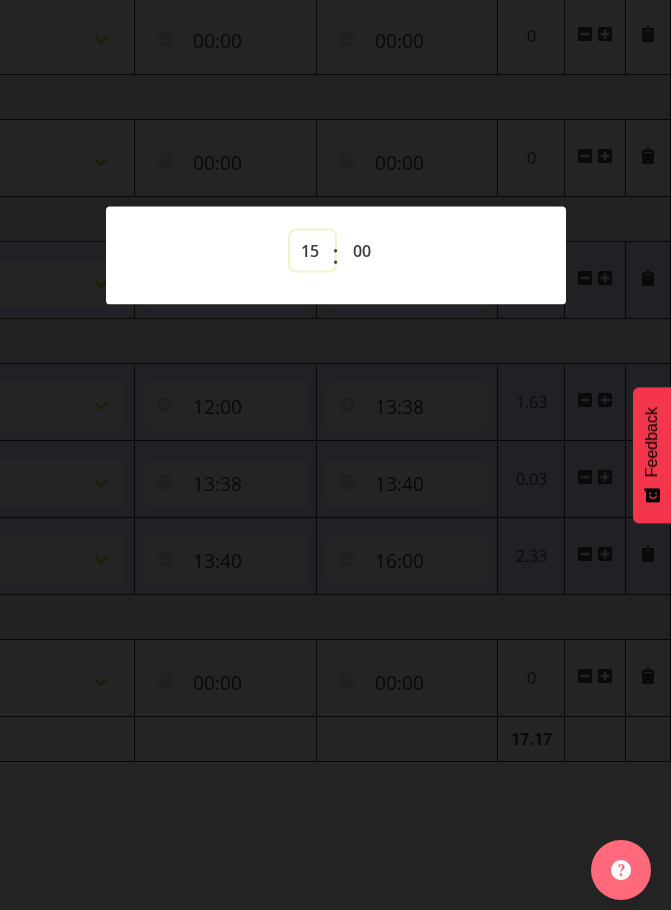 click on "00   01   02   03   04   05   06   07   08   09   10   11   12   13   14   15   16   17   18   19   20   21   22   23" at bounding box center [312, 250] 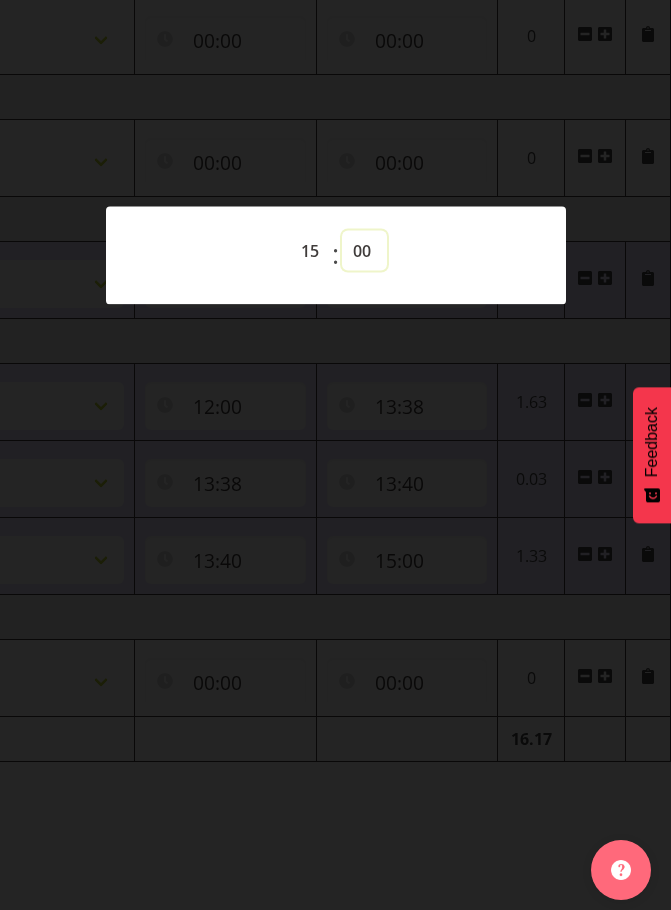click on "00   01   02   03   04   05   06   07   08   09   10   11   12   13   14   15   16   17   18   19   20   21   22   23   24   25   26   27   28   29   30   31   32   33   34   35   36   37   38   39   40   41   42   43   44   45   46   47   48   49   50   51   52   53   54   55   56   57   58   59" at bounding box center [364, 250] 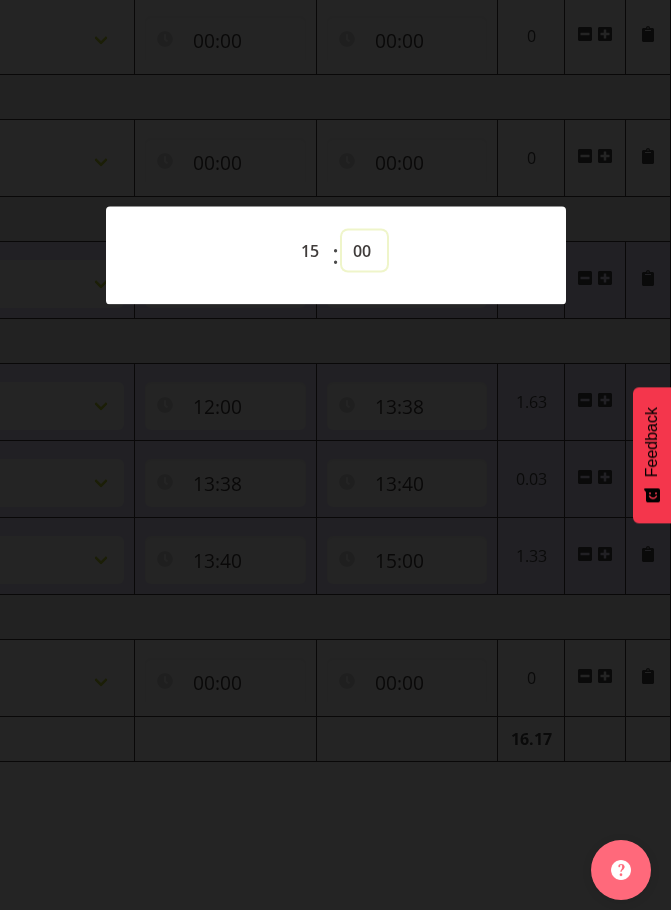 select on "50" 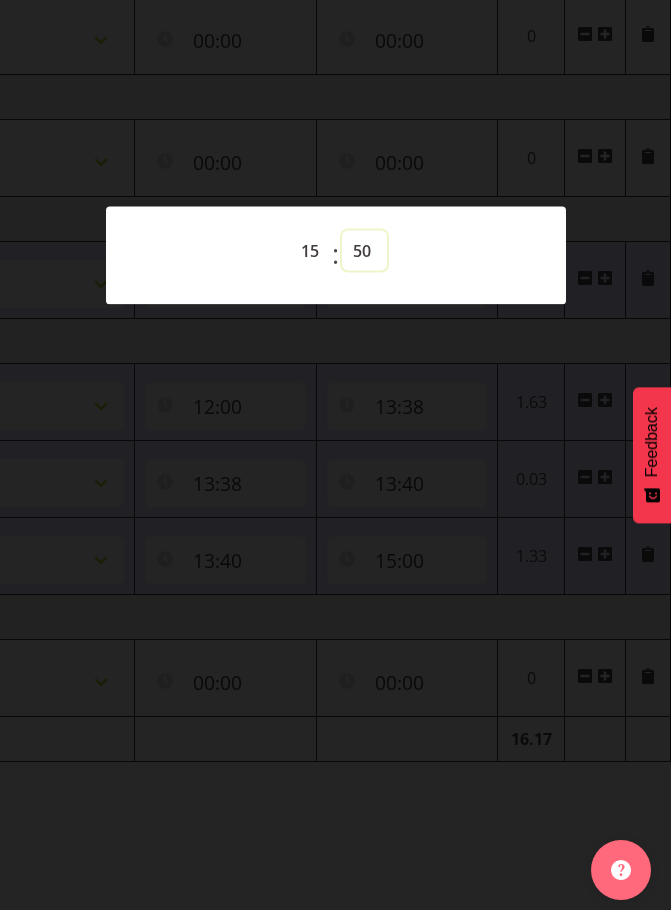 type on "15:50" 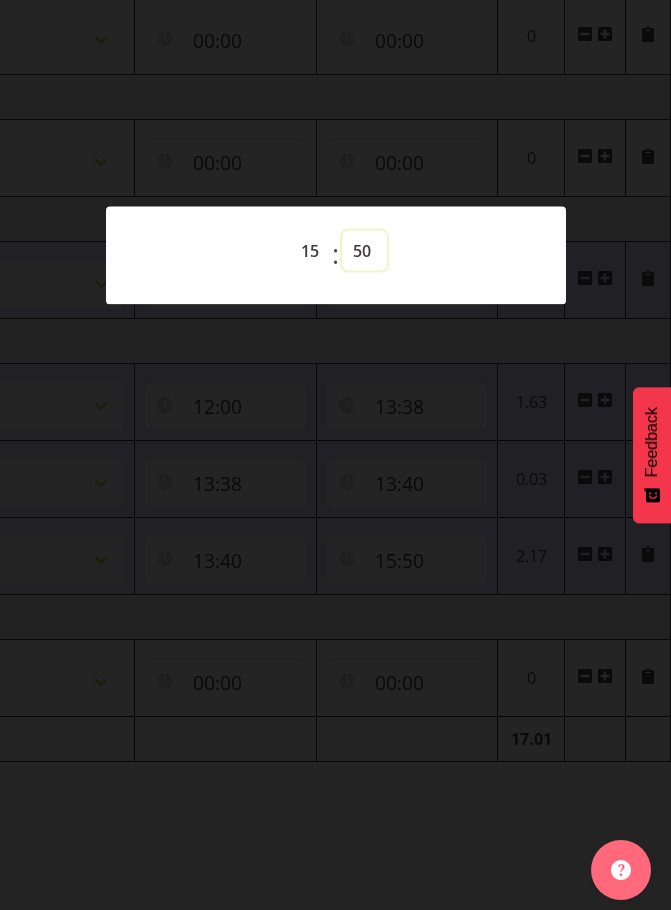 select on "51" 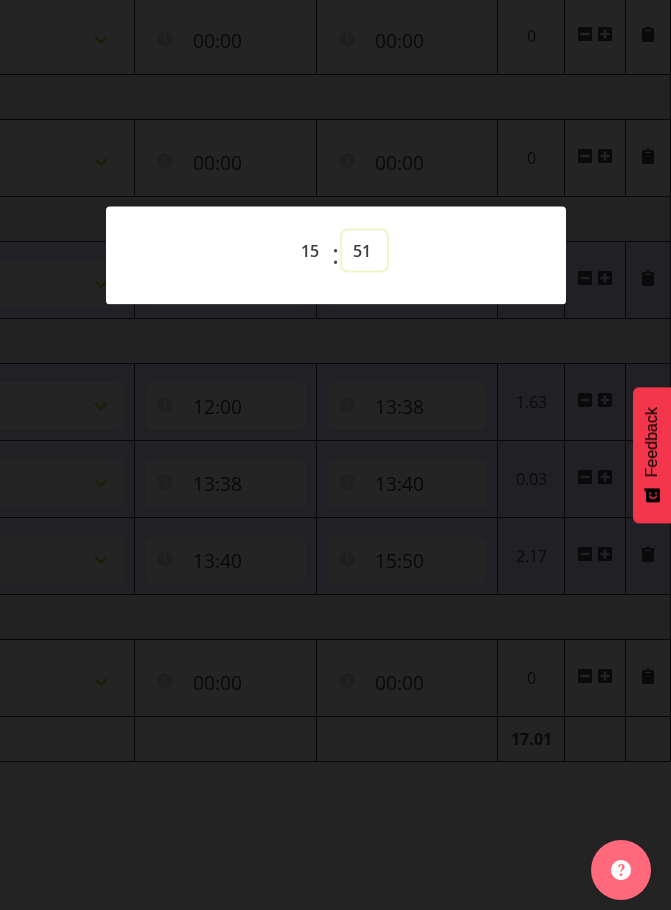 type on "15:51" 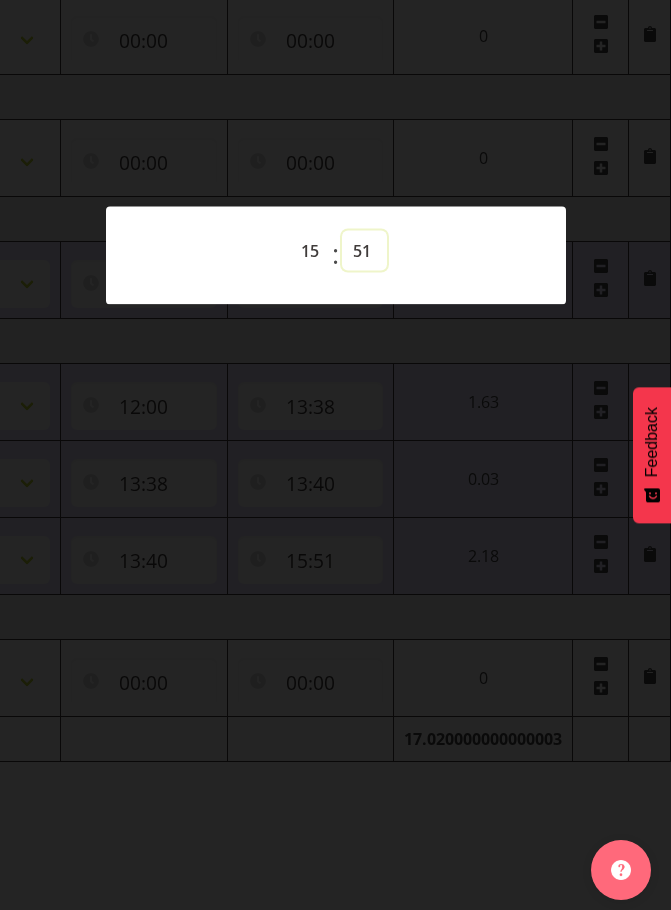 select on "52" 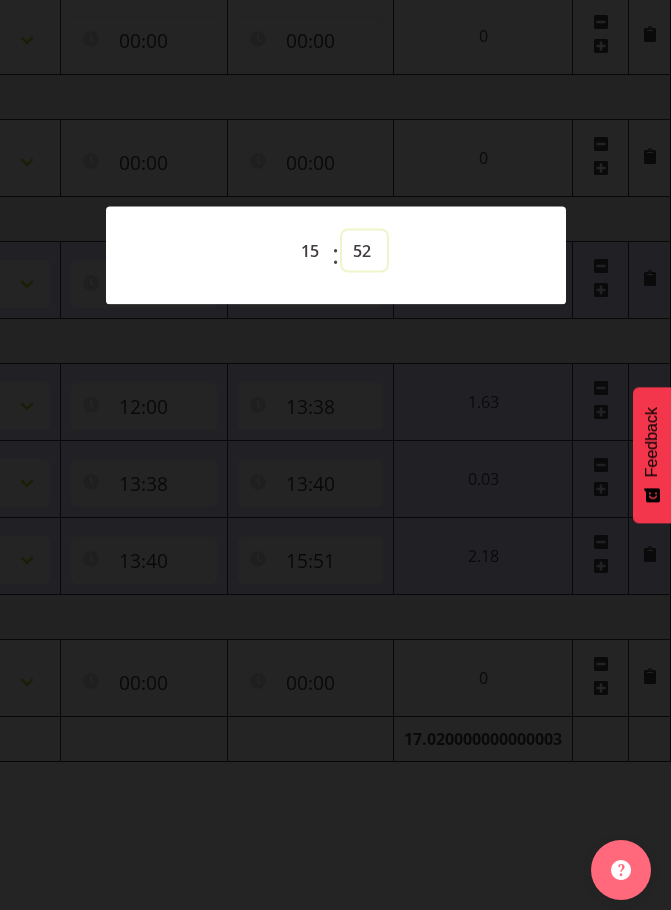 type on "15:52" 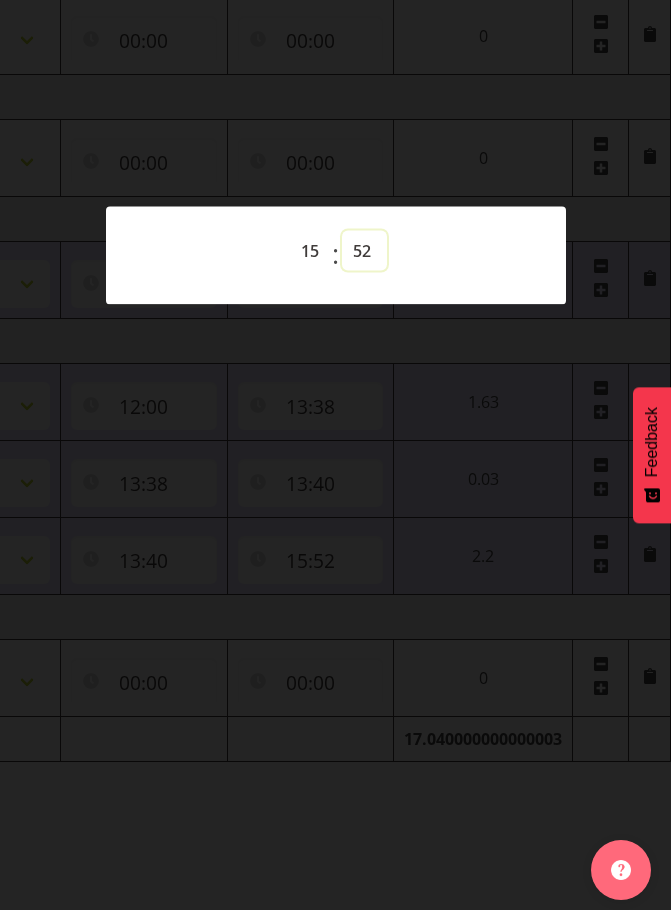 select on "53" 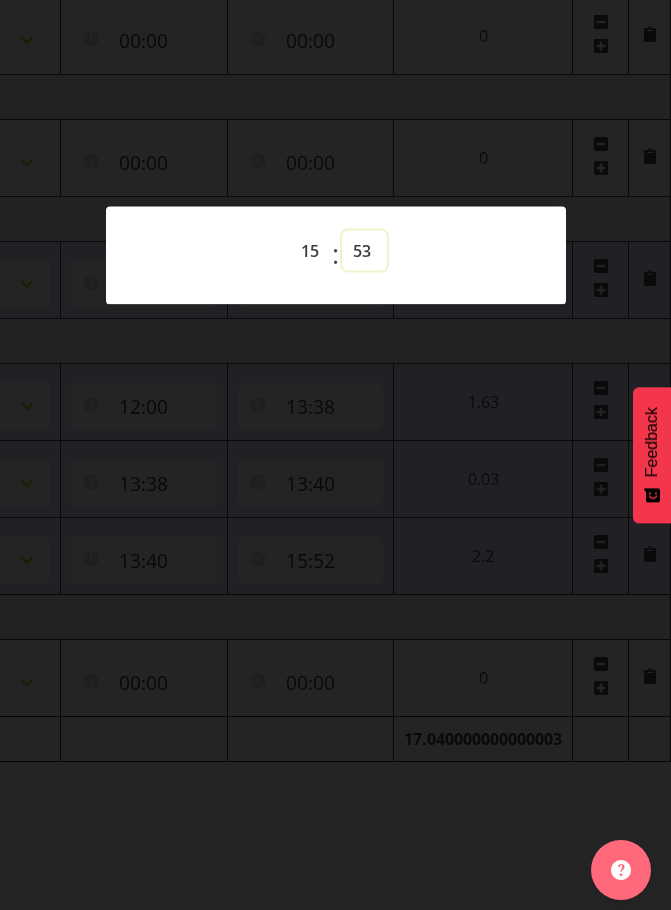 type on "15:53" 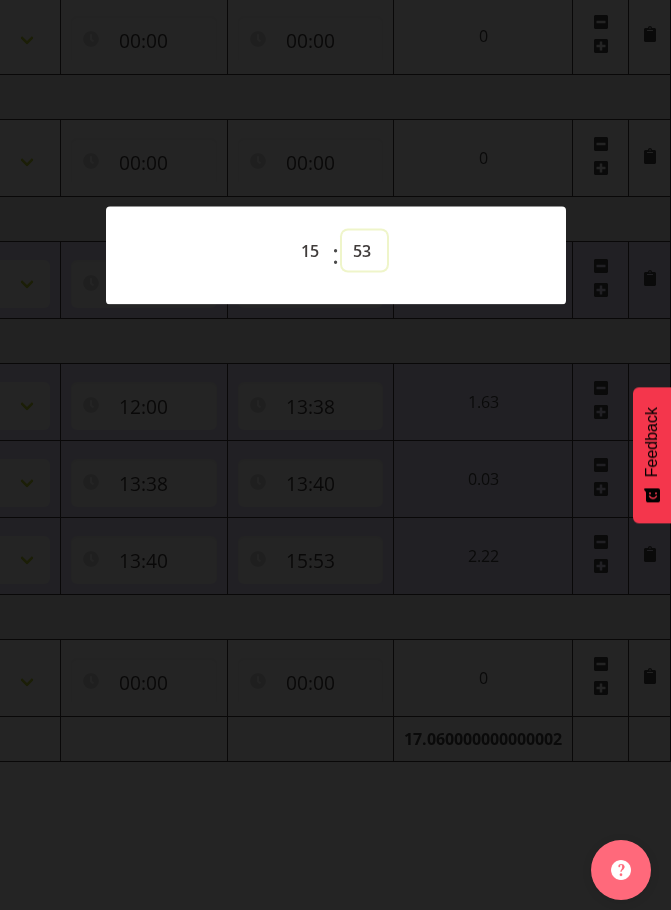 select on "54" 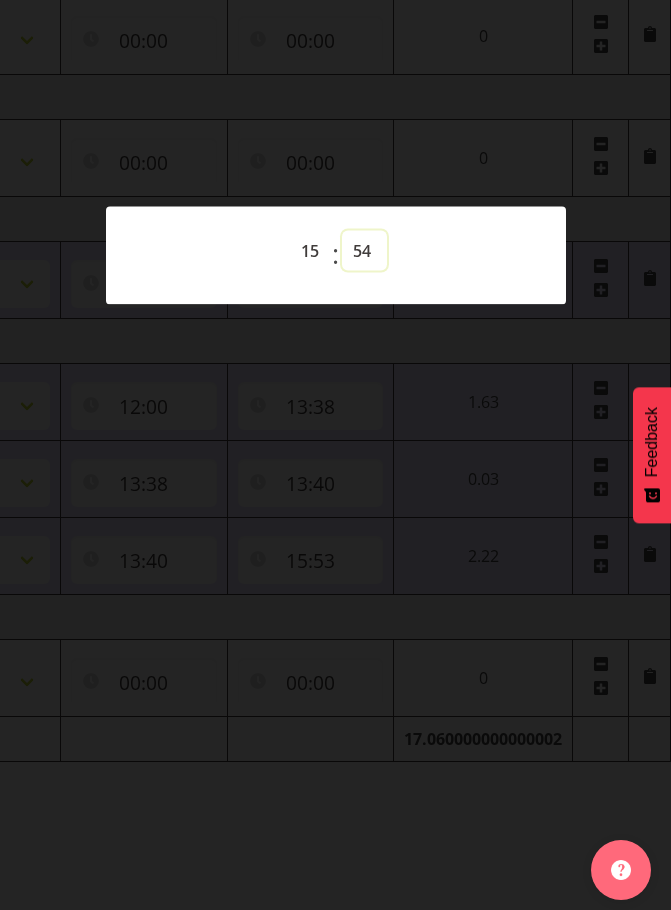 type on "15:54" 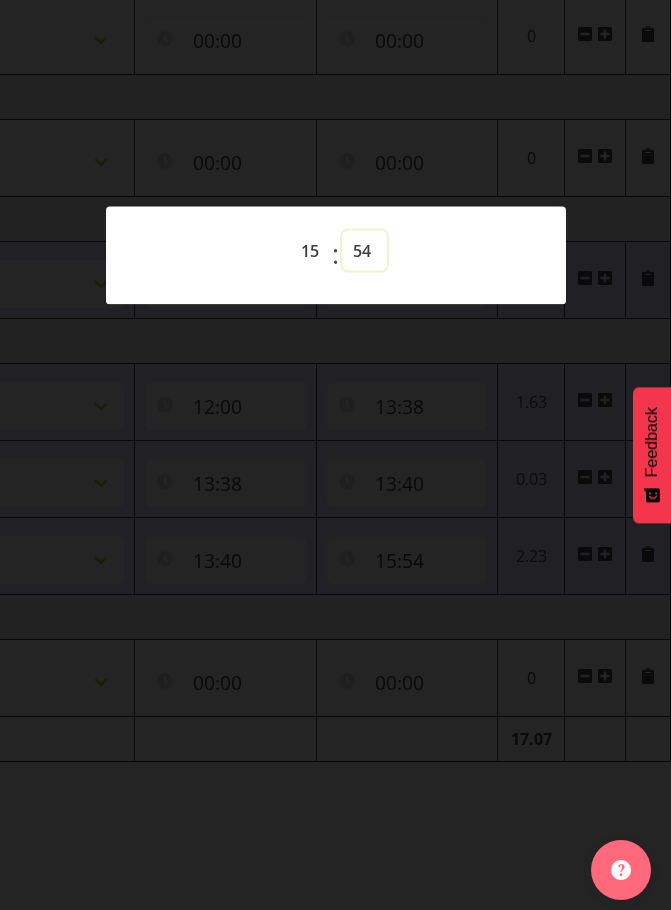 select on "55" 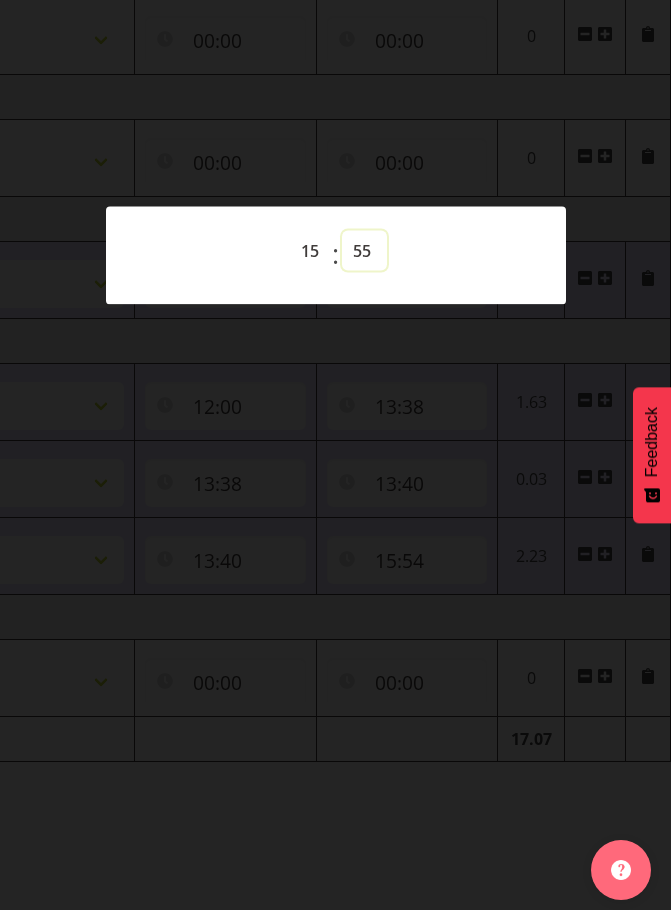 type on "15:55" 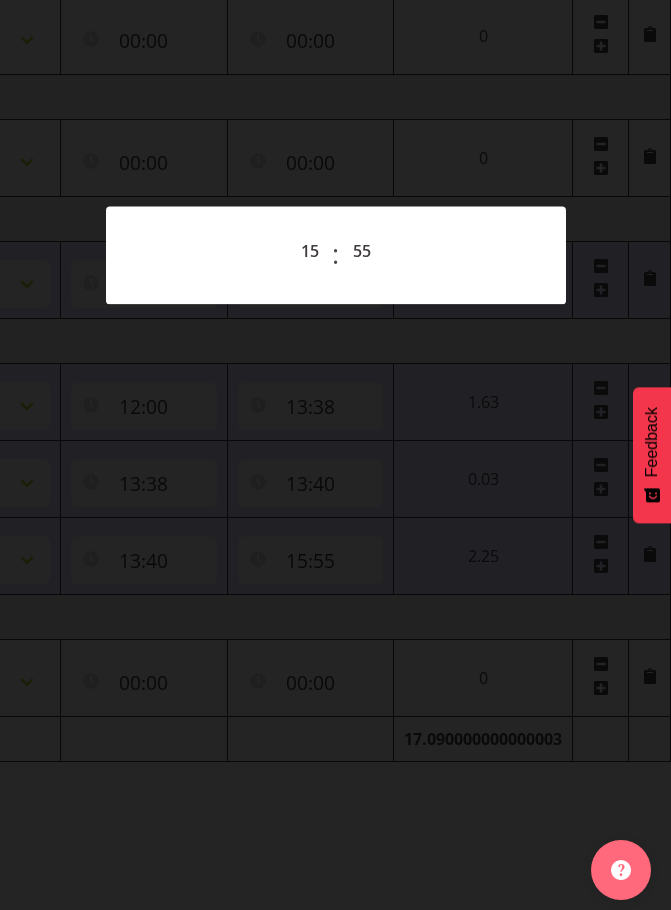 click at bounding box center (335, 455) 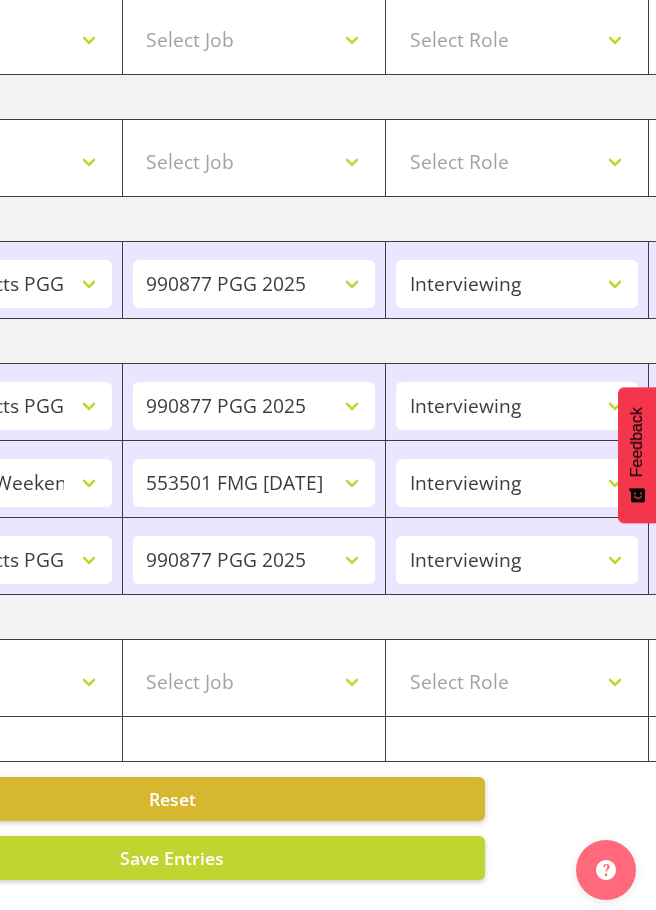 scroll, scrollTop: 0, scrollLeft: 56, axis: horizontal 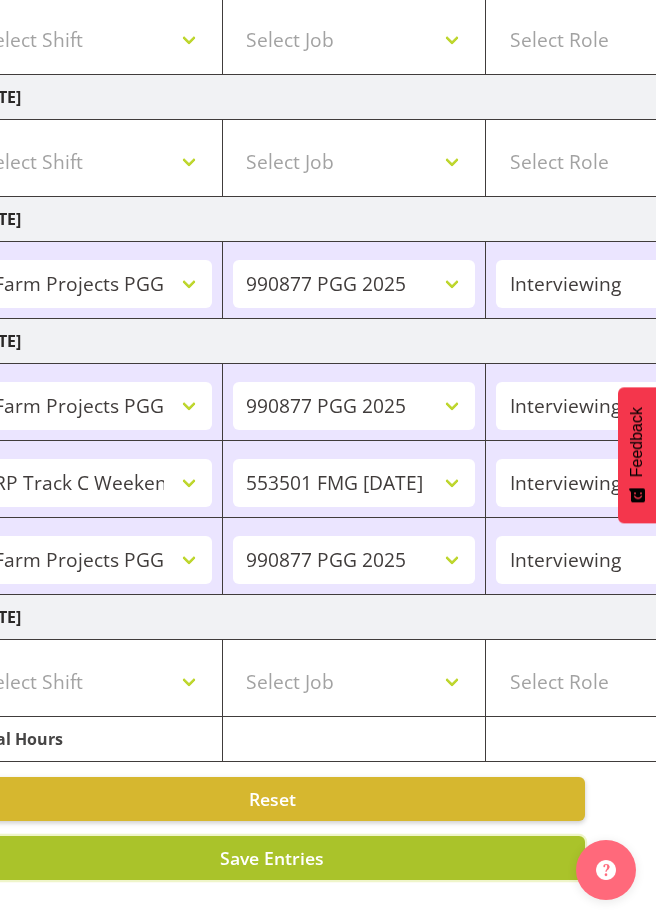 click on "Save
Entries" at bounding box center [272, 858] 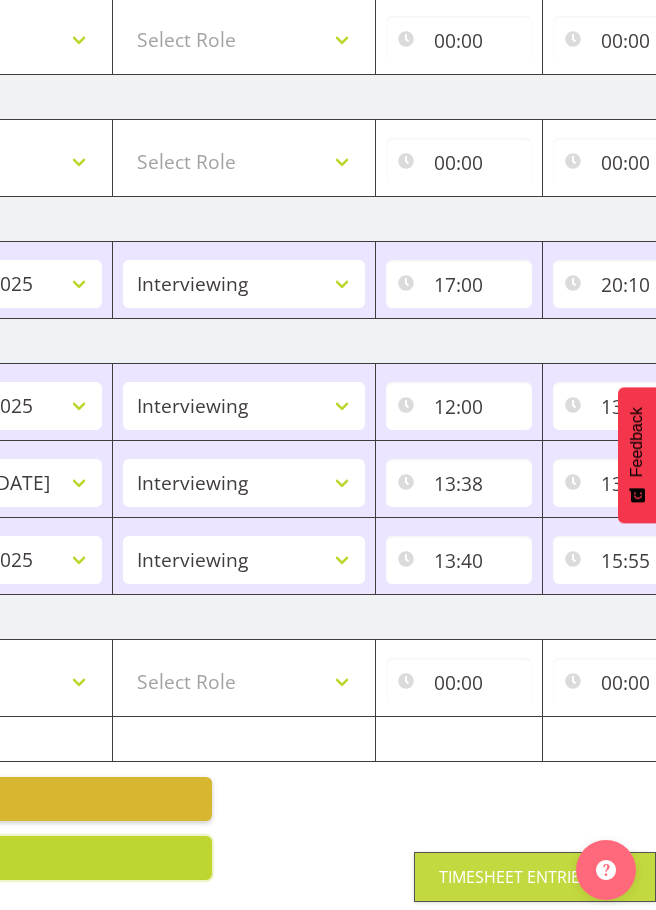 scroll, scrollTop: 0, scrollLeft: 759, axis: horizontal 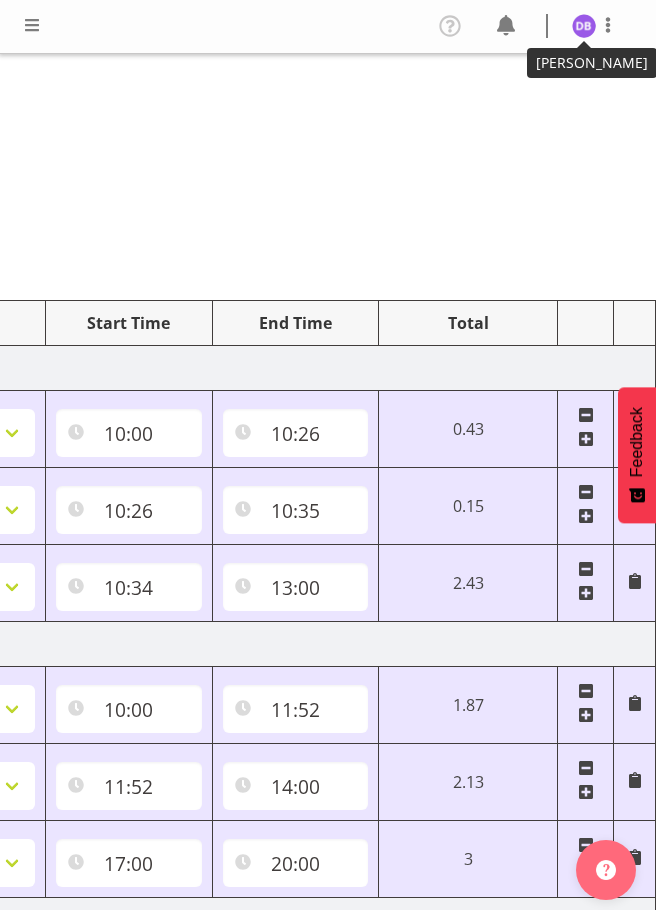 click at bounding box center [584, 26] 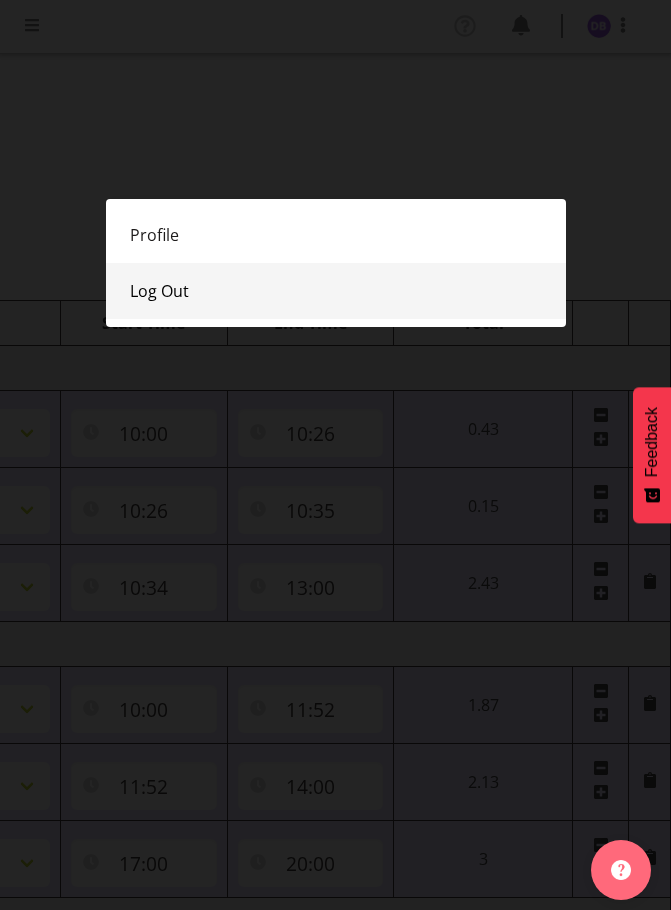 click on "Log Out" at bounding box center (336, 291) 